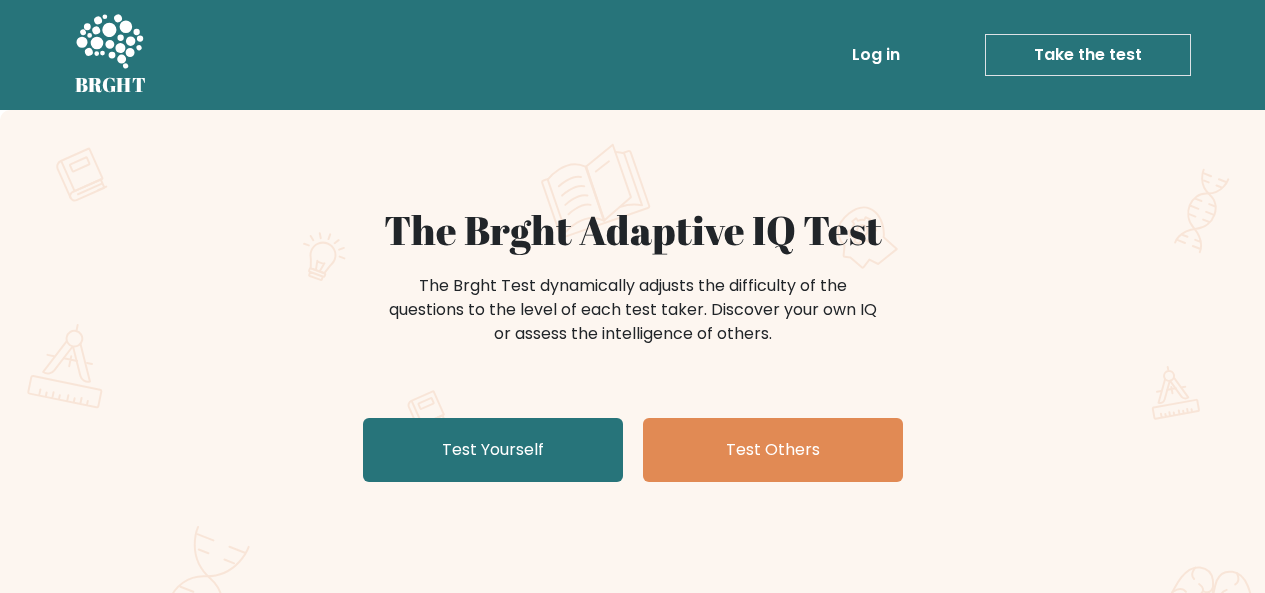 scroll, scrollTop: 0, scrollLeft: 0, axis: both 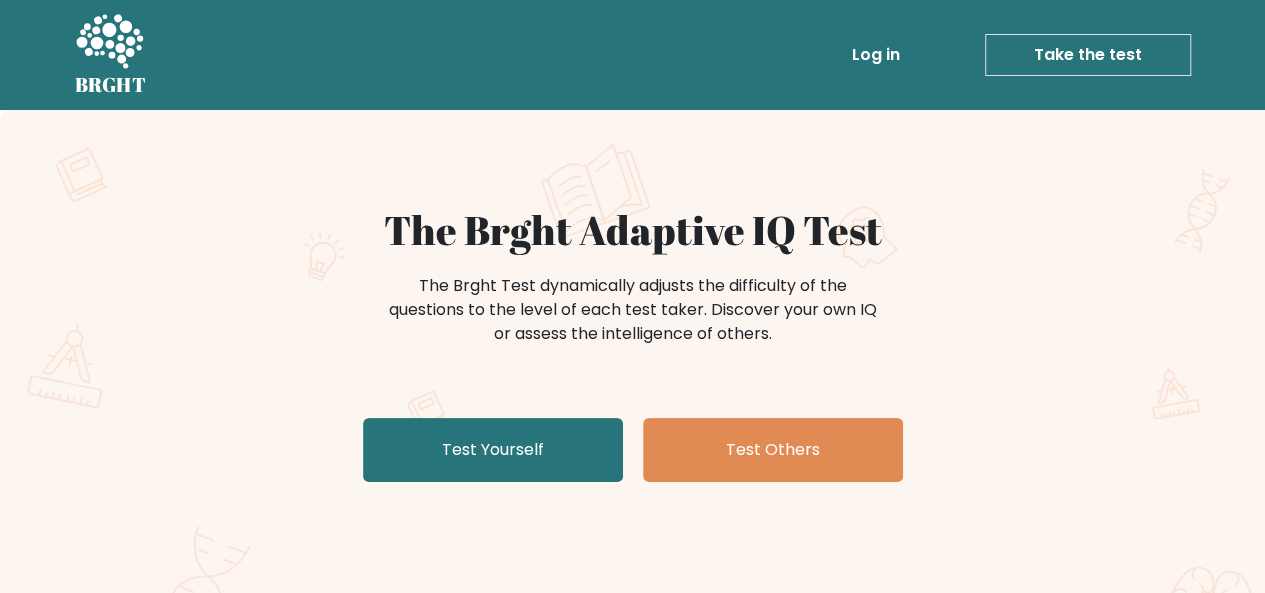 click on "Log in" at bounding box center [876, 55] 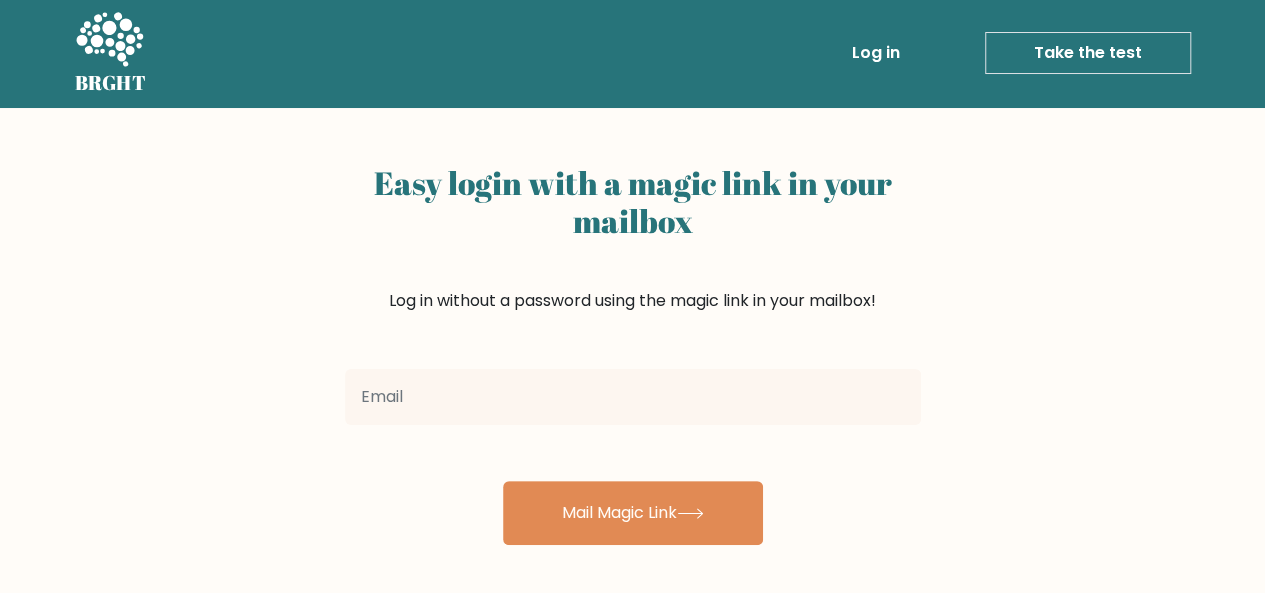 scroll, scrollTop: 0, scrollLeft: 0, axis: both 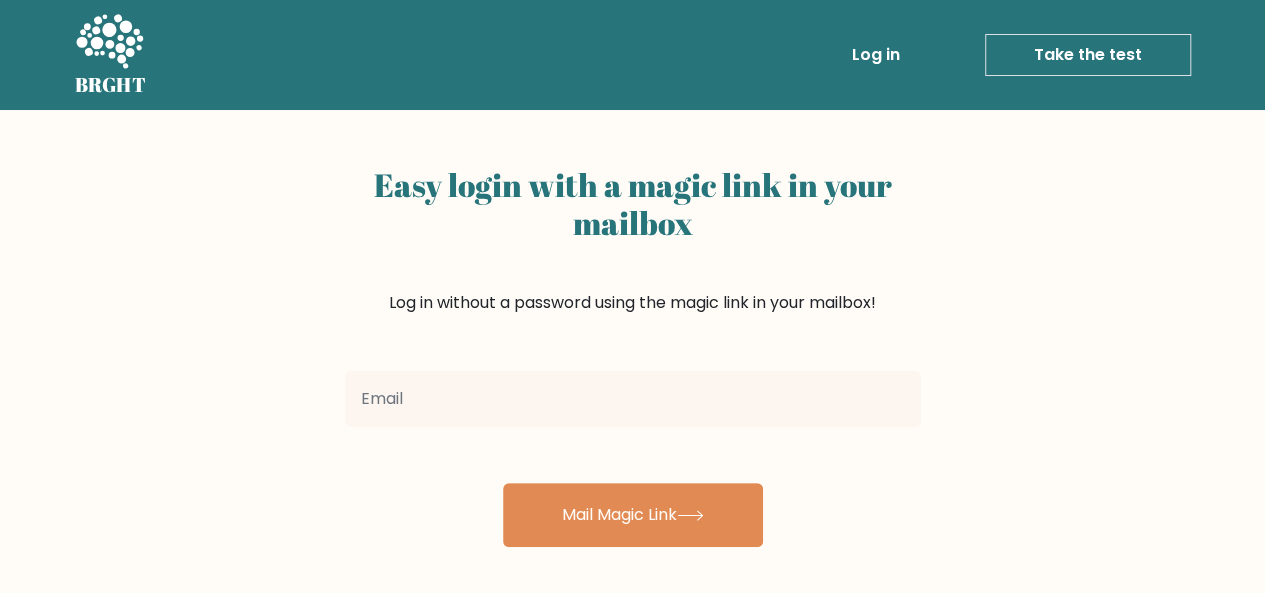 click on "Log in" at bounding box center (876, 55) 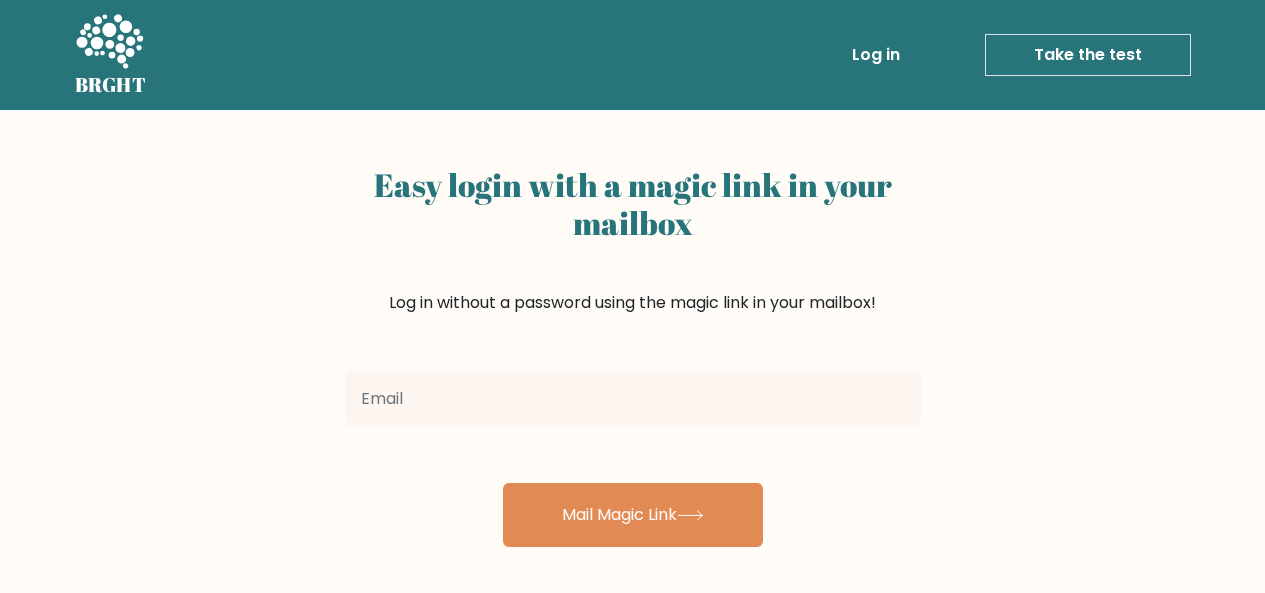 scroll, scrollTop: 0, scrollLeft: 0, axis: both 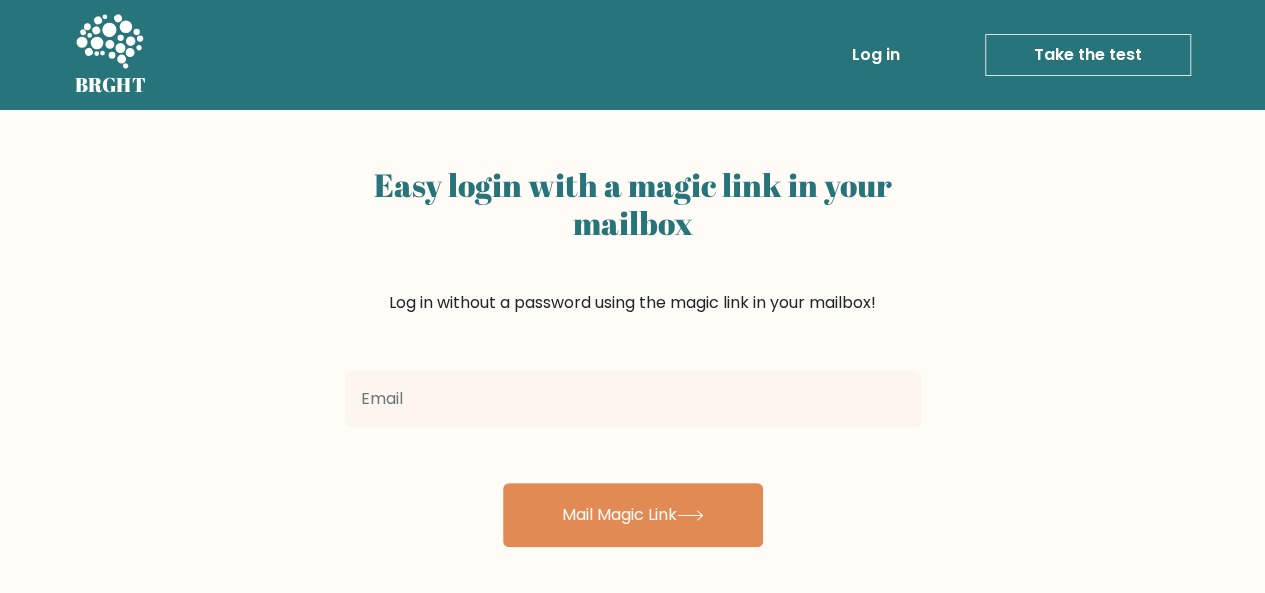 click on "Take the test" at bounding box center [1088, 55] 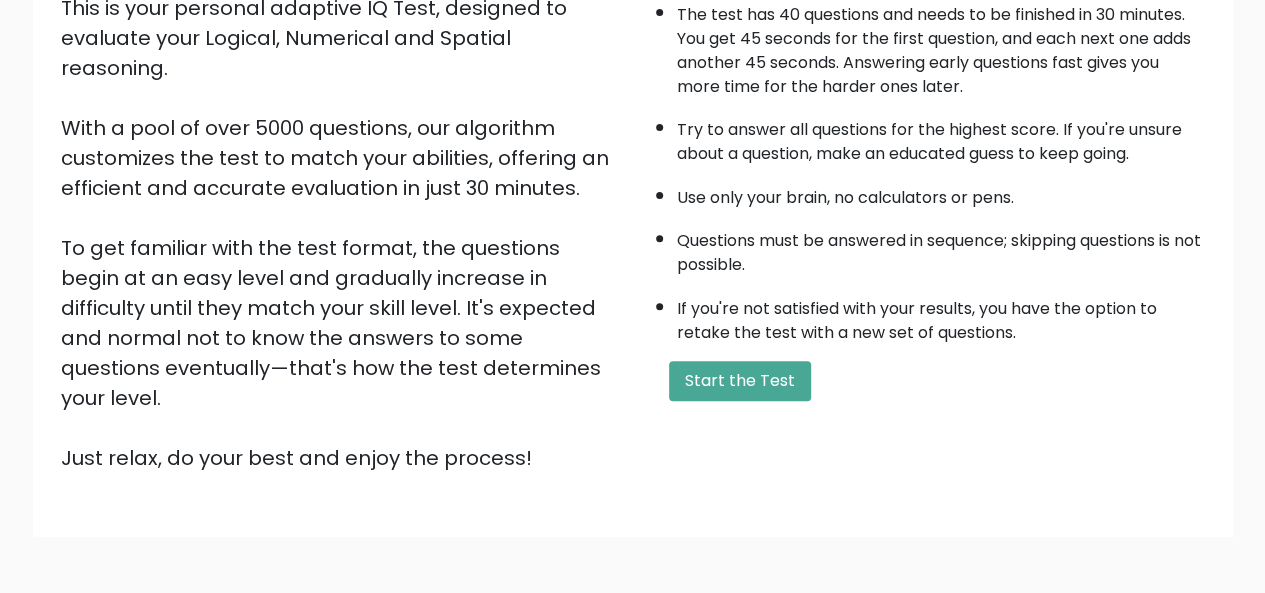 scroll, scrollTop: 222, scrollLeft: 0, axis: vertical 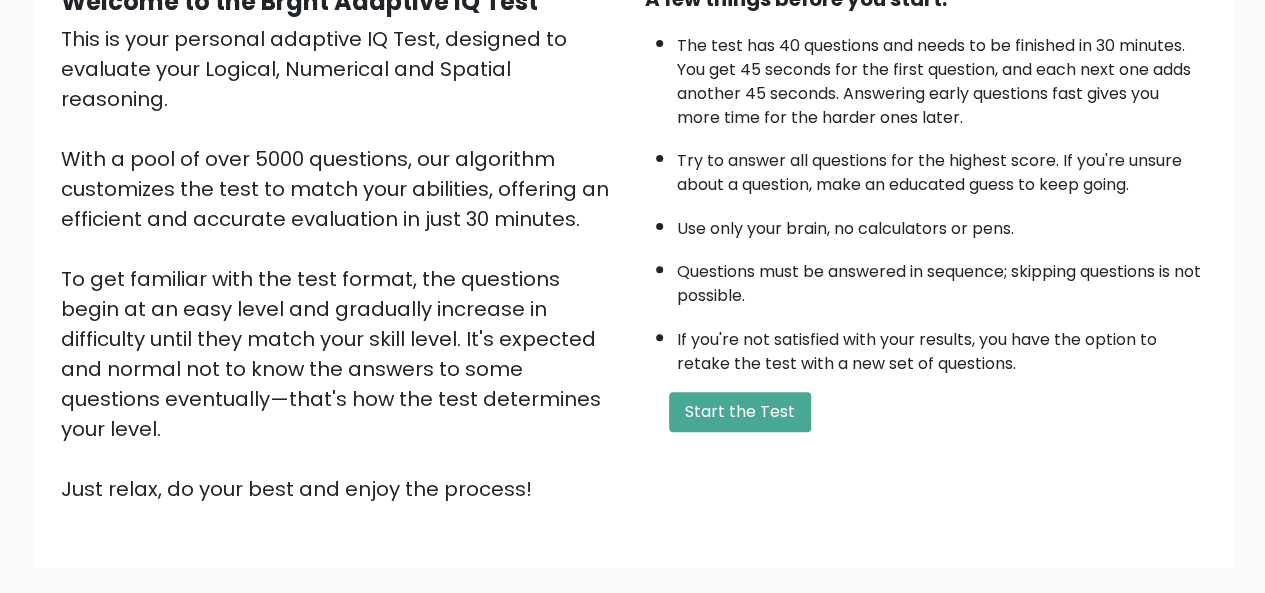 click on "This is your personal adaptive IQ Test, designed to evaluate your Logical, Numerical and Spatial reasoning.
With a pool of over 5000 questions, our algorithm customizes the test to match your abilities, offering an efficient and accurate evaluation in just 30 minutes.
To get familiar with the test format, the questions begin at an easy level and gradually increase in difficulty until they match your skill level. It's expected and normal not to know the answers to some questions eventually—that's how the test determines your level.
Just relax, do your best and enjoy the process!" at bounding box center [341, 264] 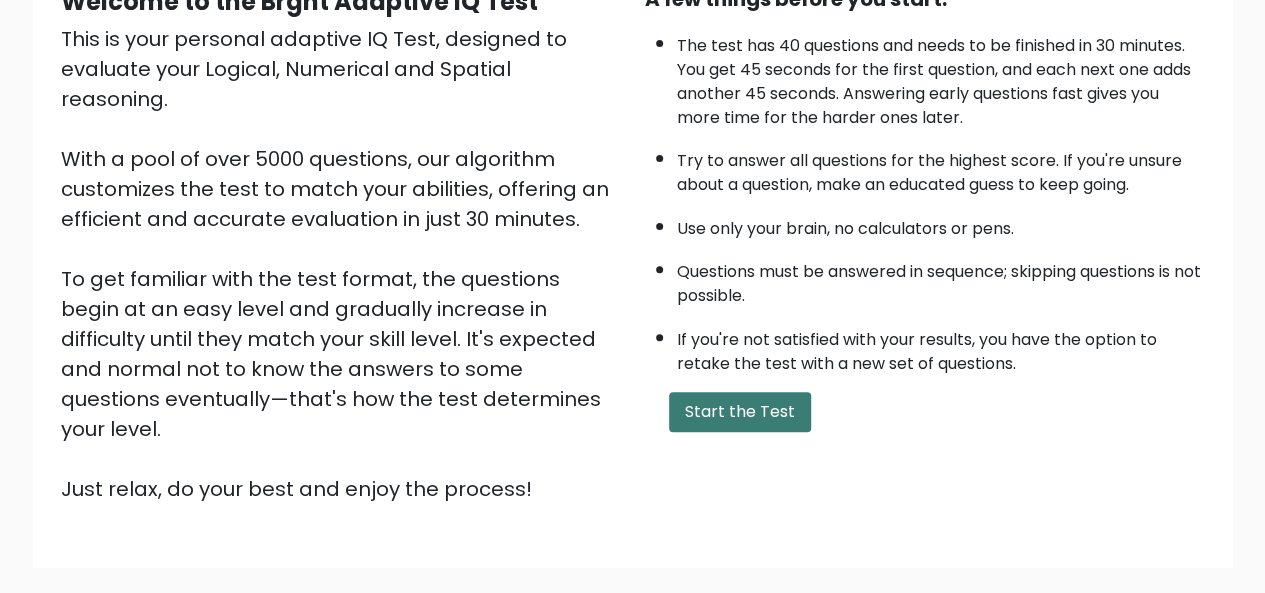 click on "Start the Test" at bounding box center (740, 412) 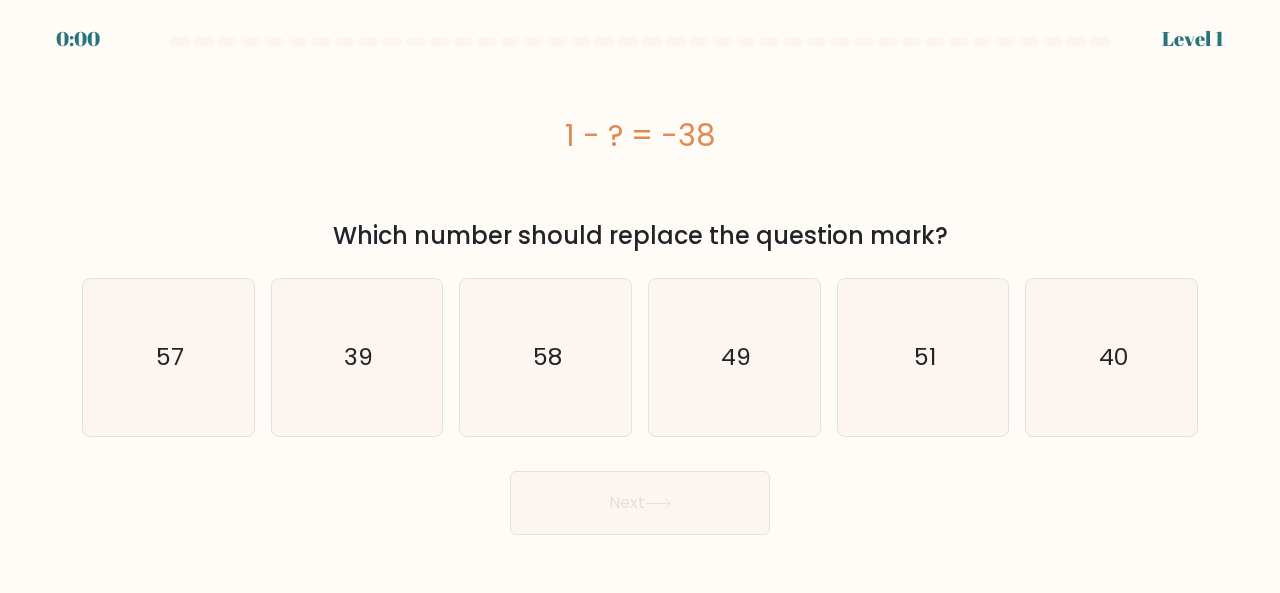 scroll, scrollTop: 0, scrollLeft: 0, axis: both 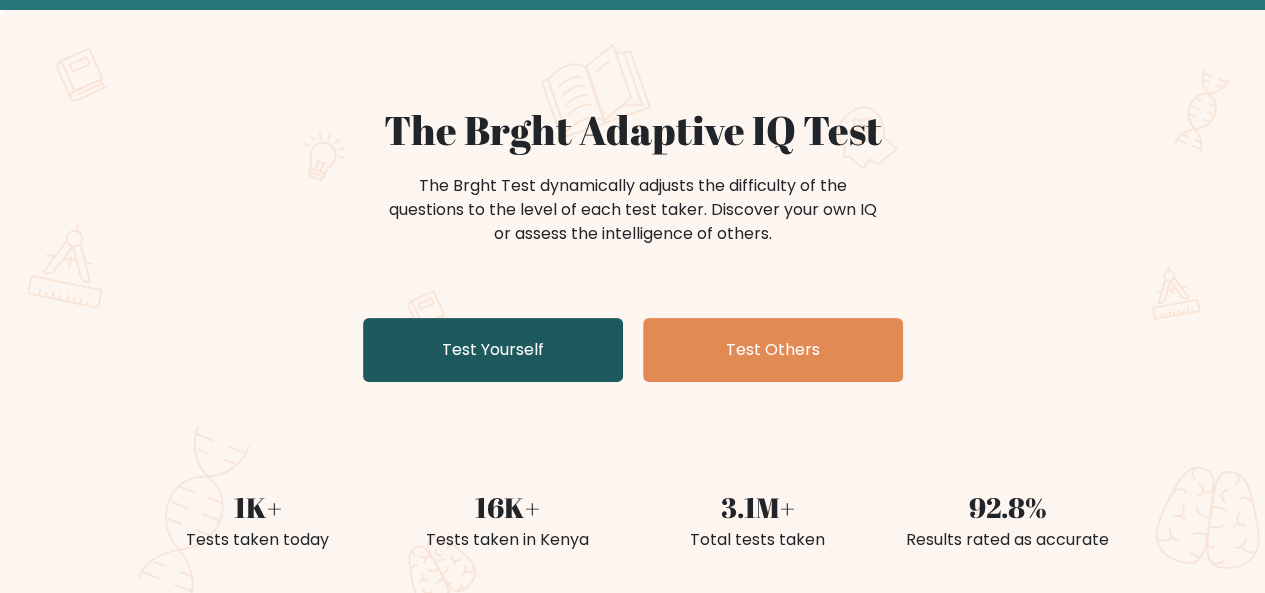 click on "Test Yourself" at bounding box center [493, 350] 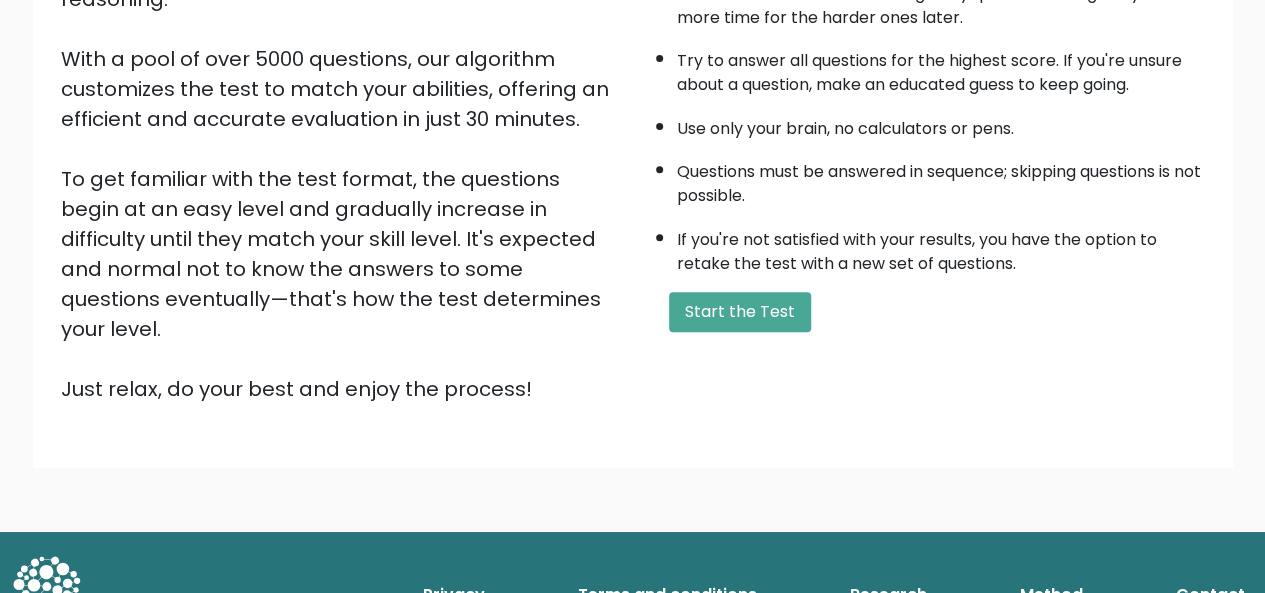 scroll, scrollTop: 322, scrollLeft: 0, axis: vertical 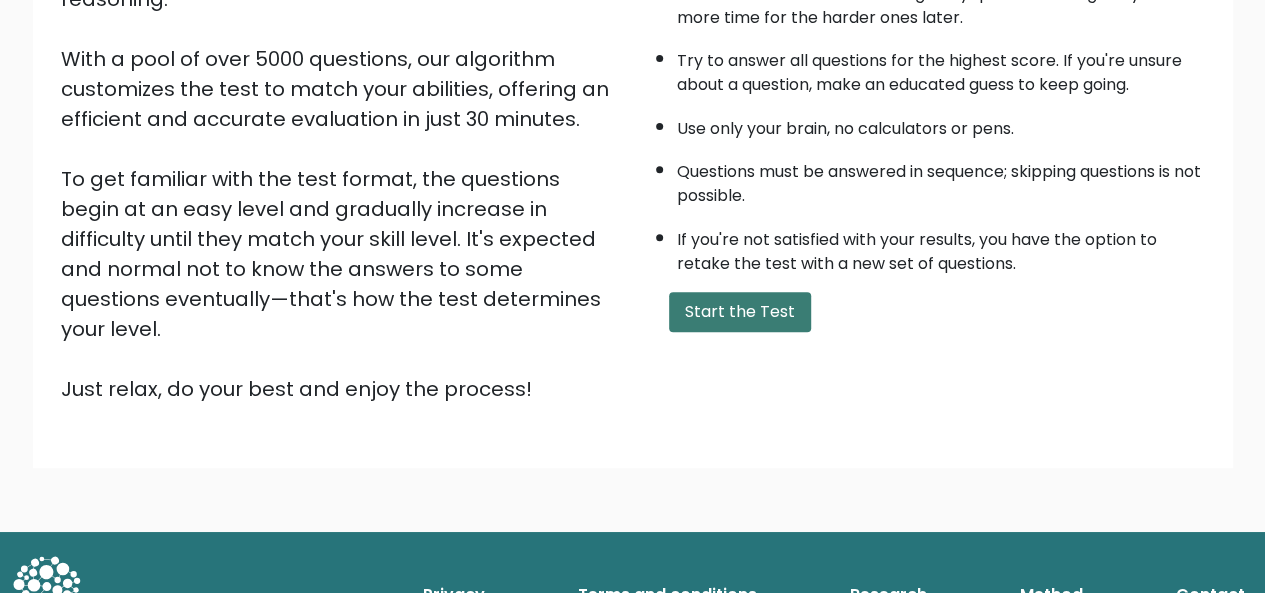 click on "Start the Test" at bounding box center (740, 312) 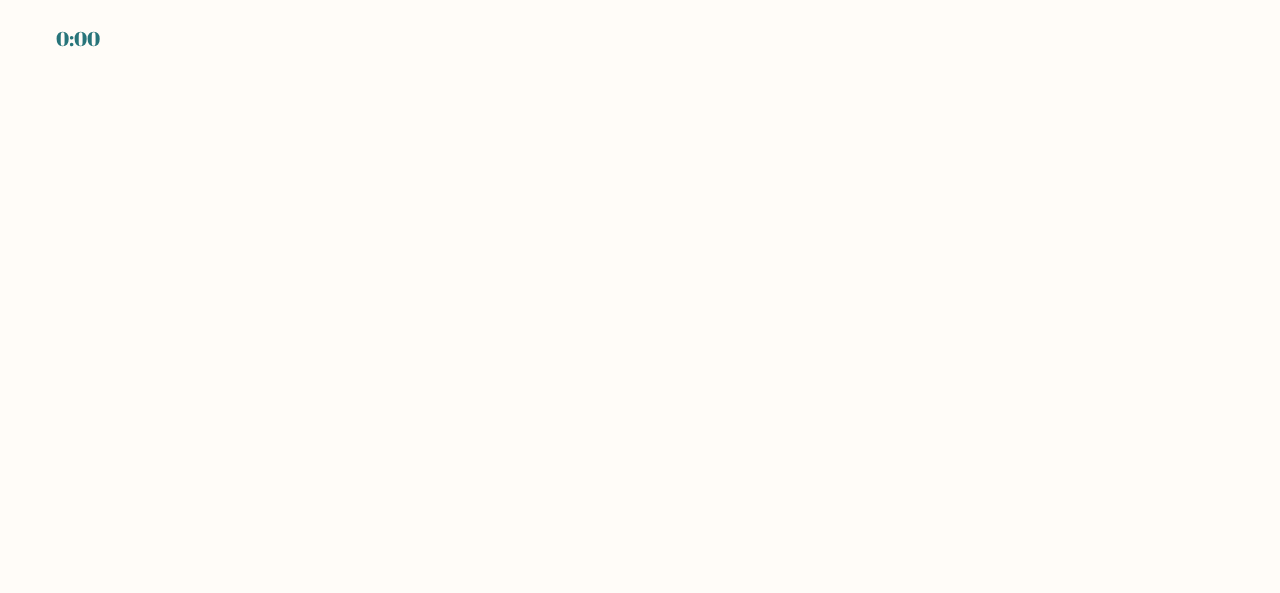 scroll, scrollTop: 0, scrollLeft: 0, axis: both 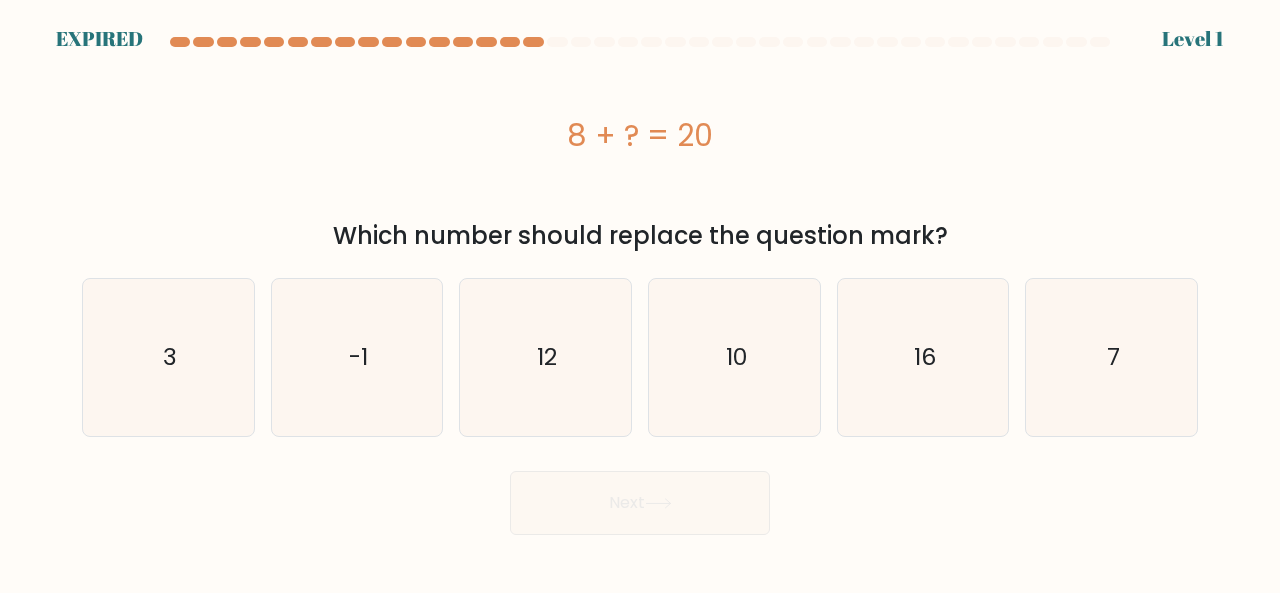 click on "Level 1" at bounding box center (1193, 39) 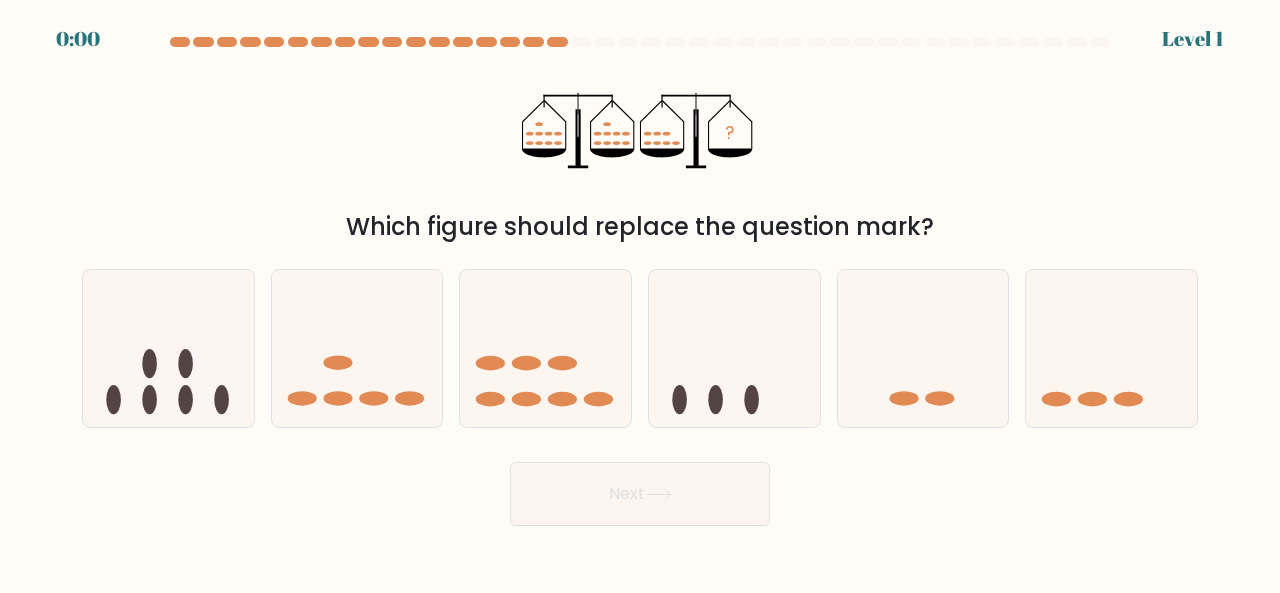 scroll, scrollTop: 0, scrollLeft: 0, axis: both 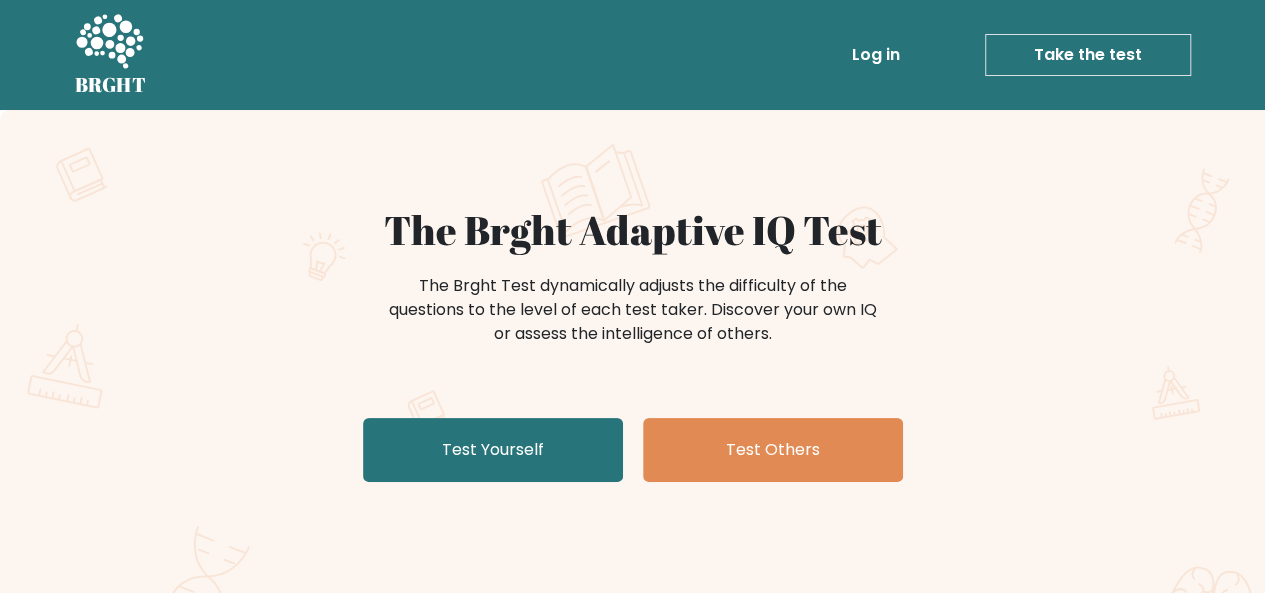 click on "Log in" at bounding box center [876, 55] 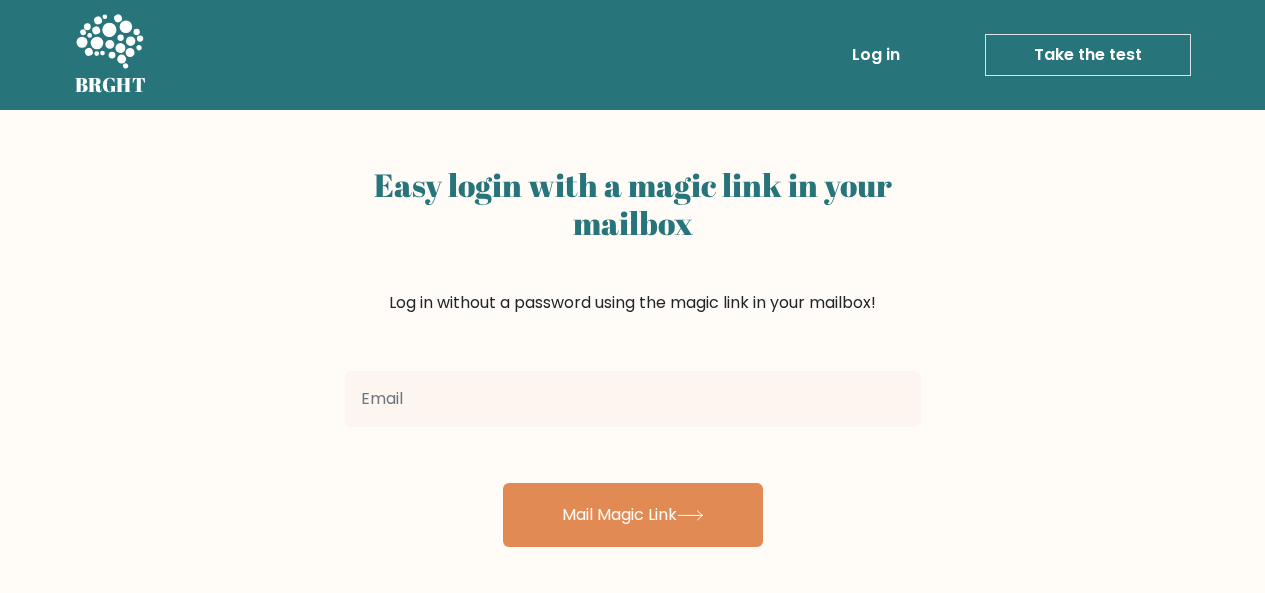 scroll, scrollTop: 0, scrollLeft: 0, axis: both 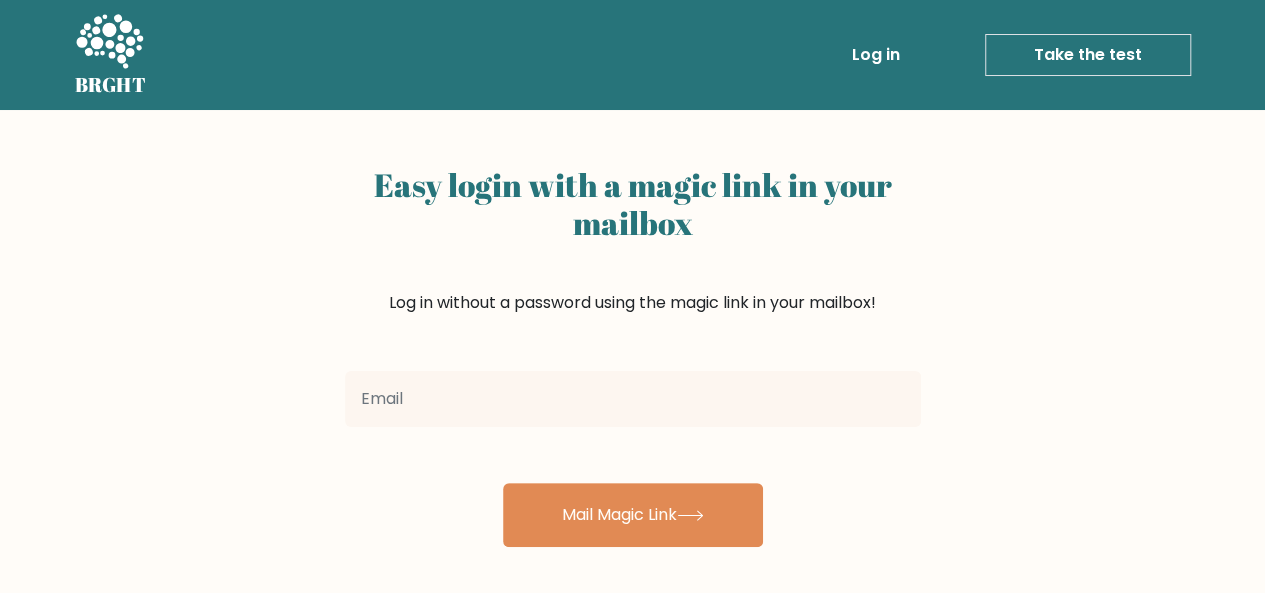 click at bounding box center (633, 399) 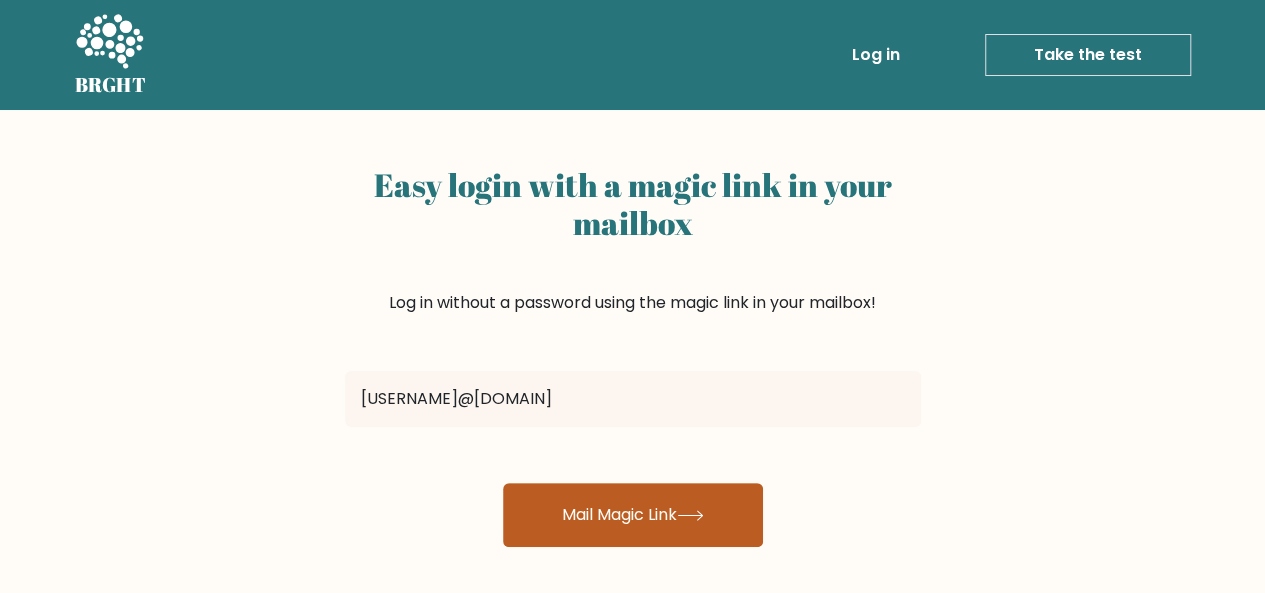 click on "Mail Magic Link" at bounding box center [633, 515] 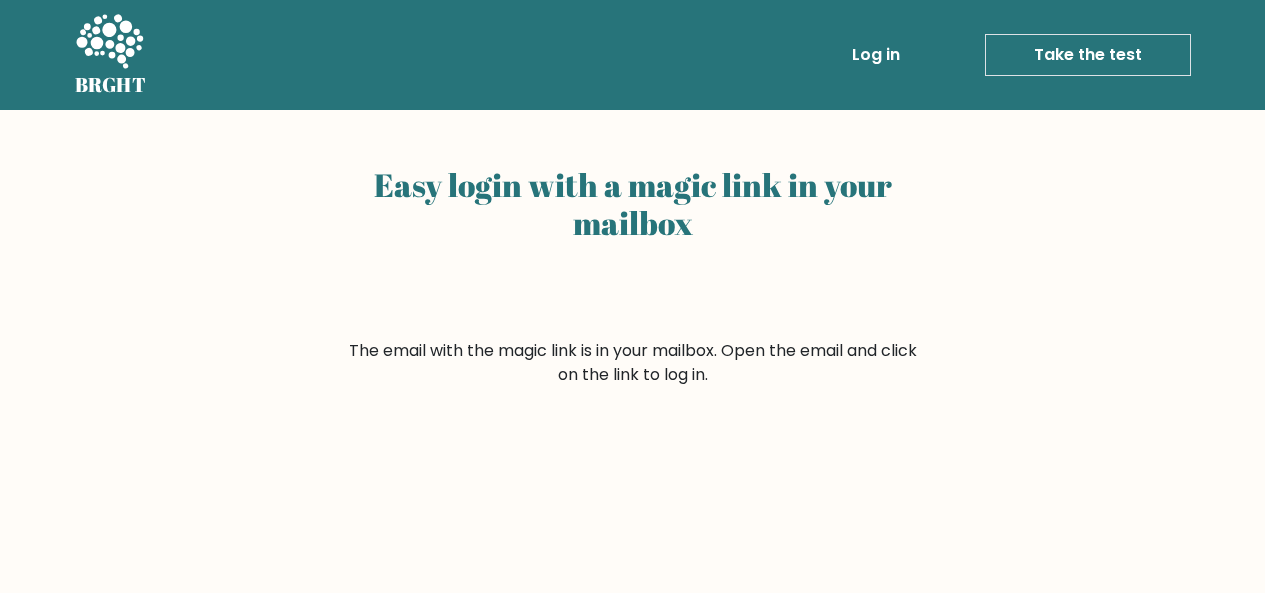 scroll, scrollTop: 0, scrollLeft: 0, axis: both 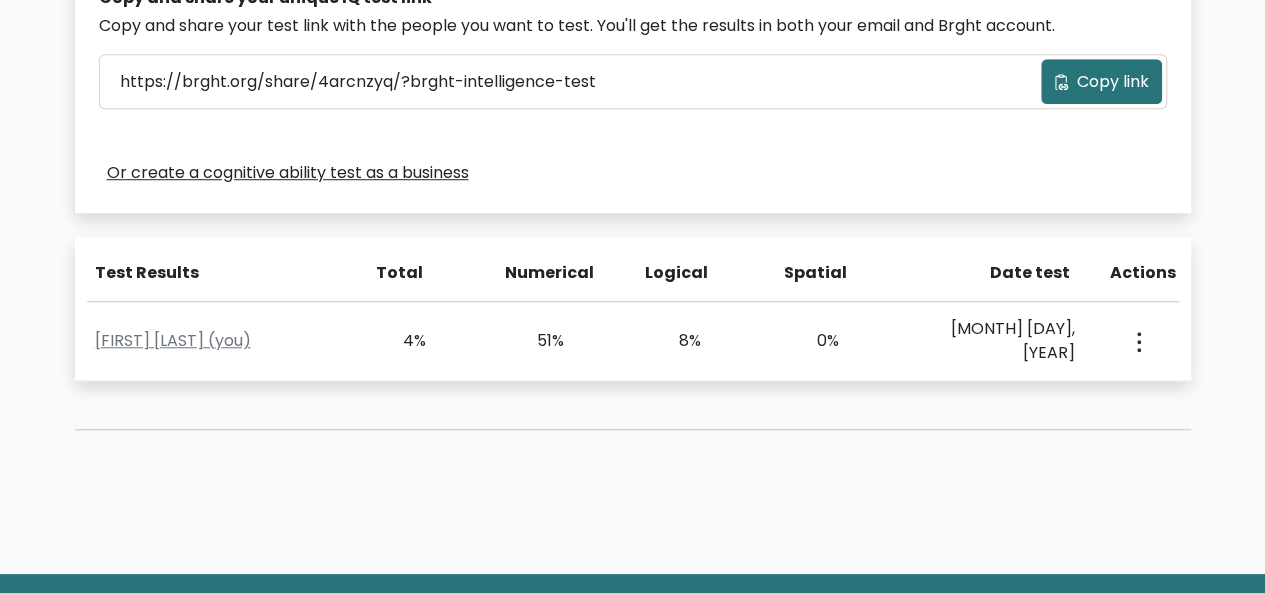 click on "Test Results" at bounding box center [218, 273] 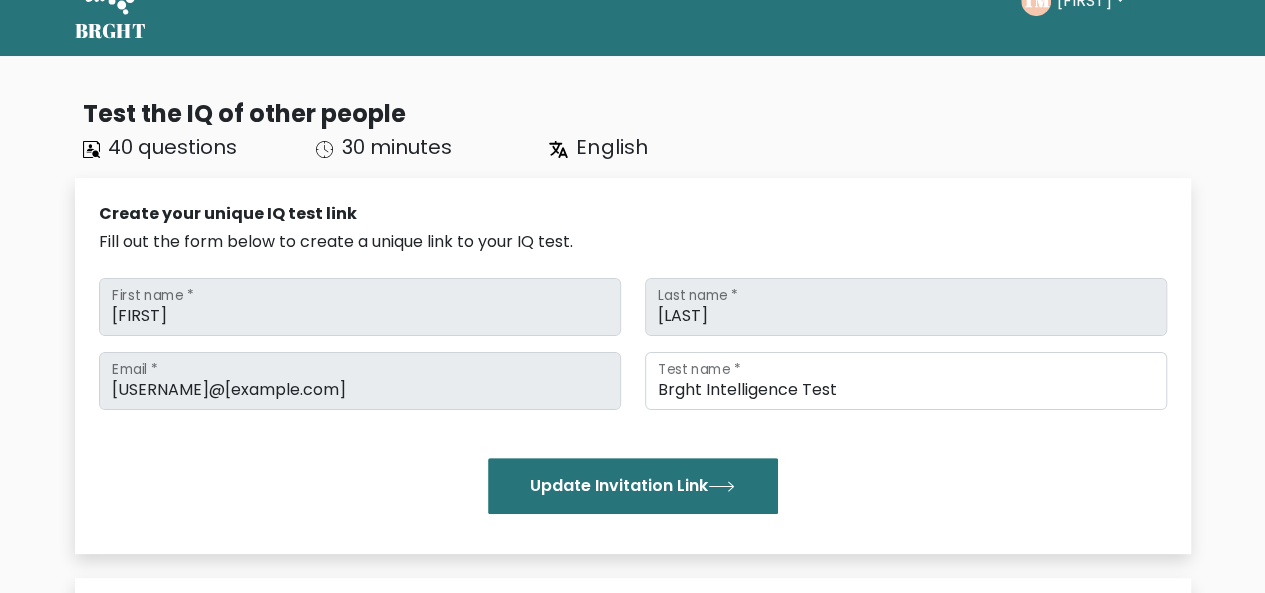 scroll, scrollTop: 0, scrollLeft: 0, axis: both 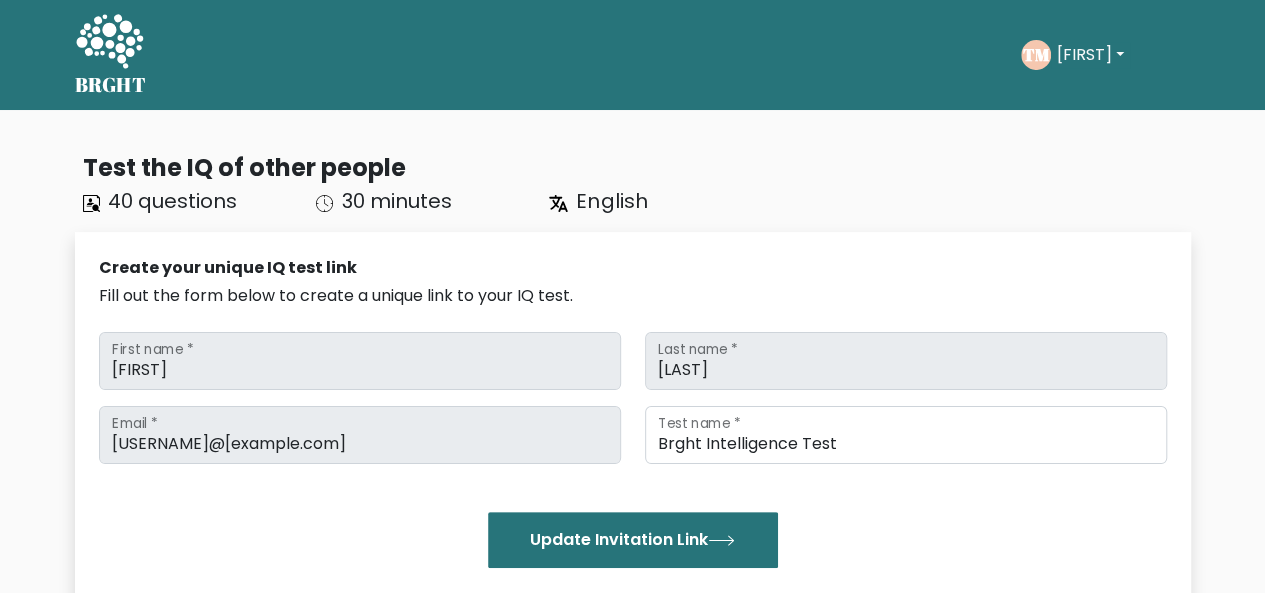 click on "[FIRST]" at bounding box center [1090, 55] 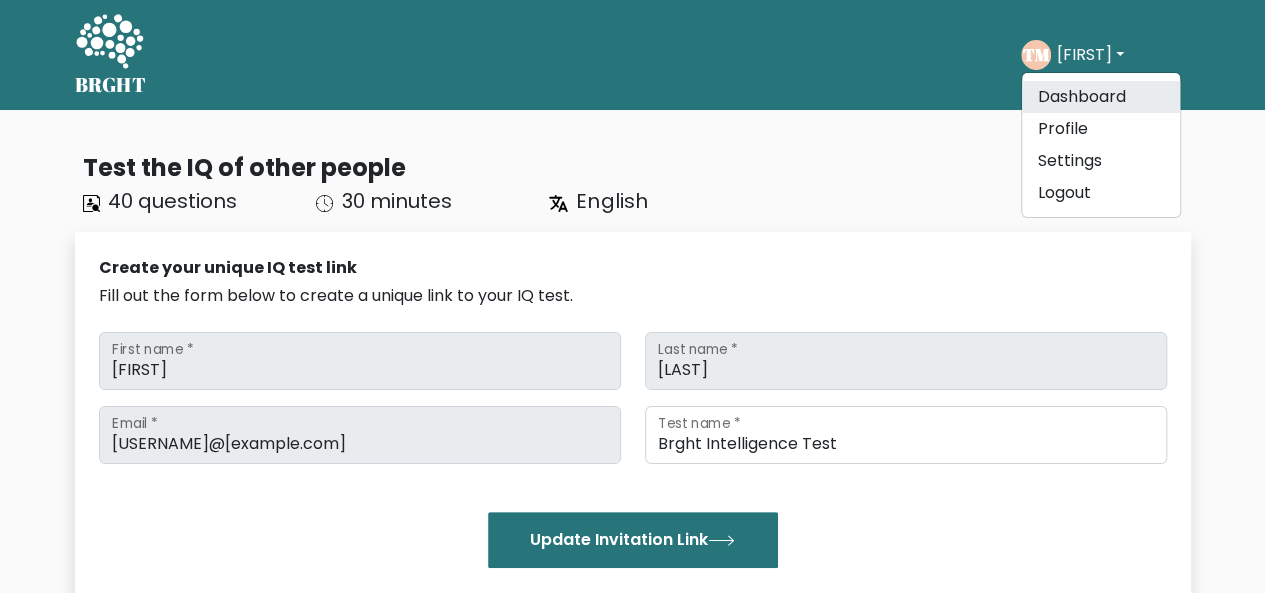 click on "Dashboard" at bounding box center [1101, 97] 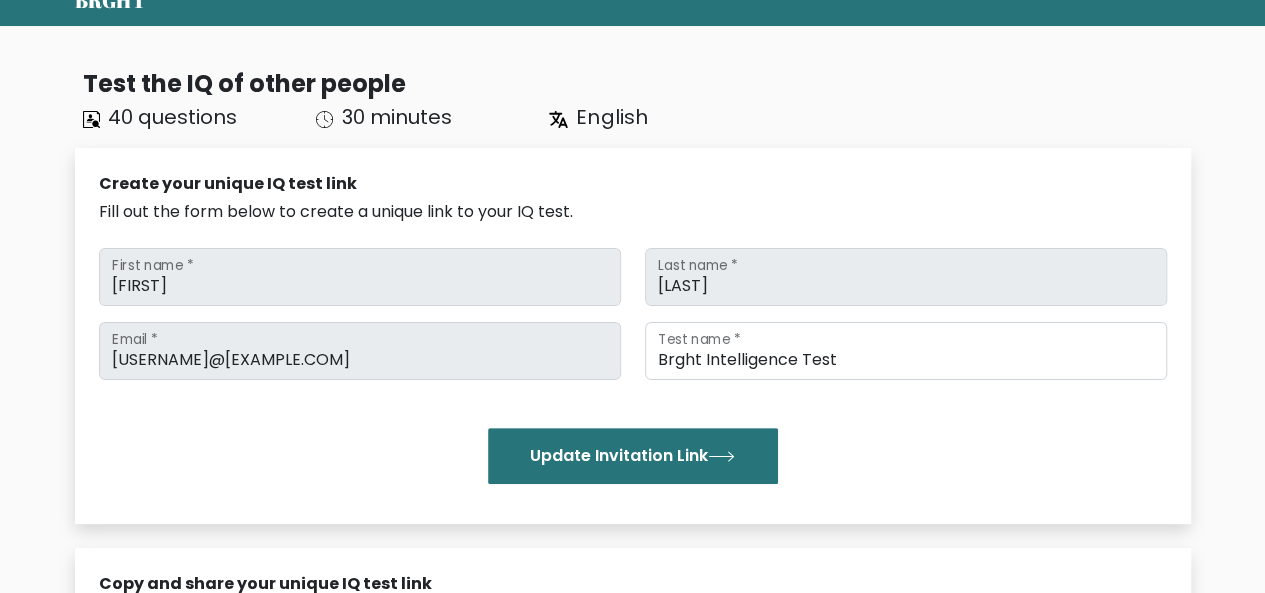 scroll, scrollTop: 0, scrollLeft: 0, axis: both 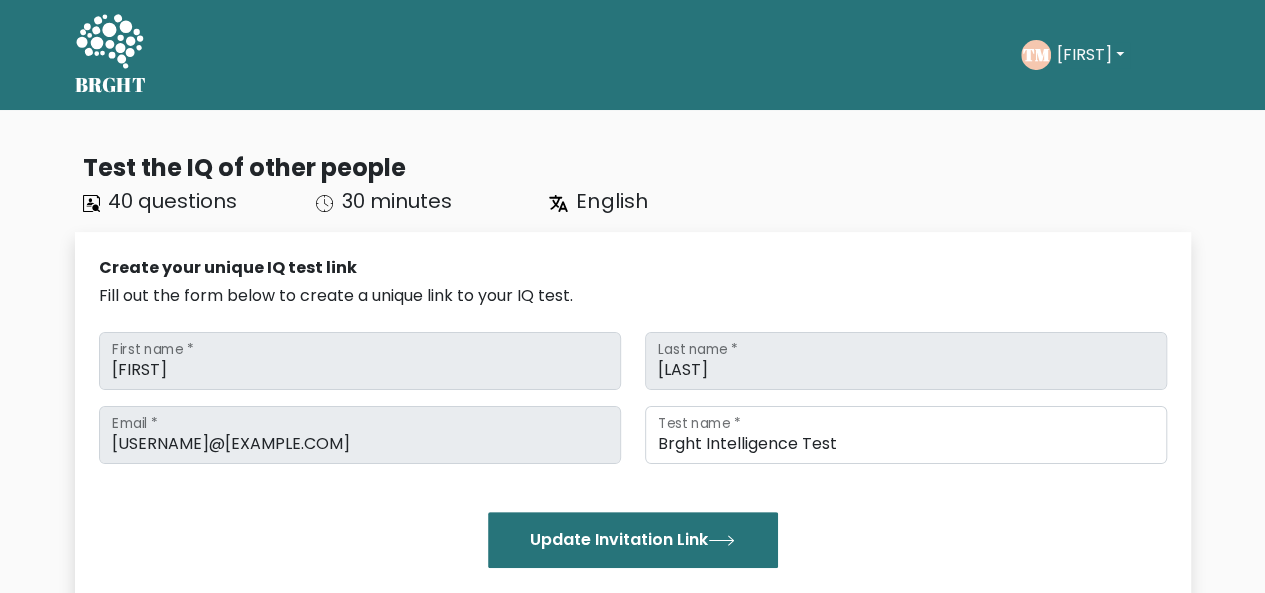 click on "[FIRST]" at bounding box center [1090, 55] 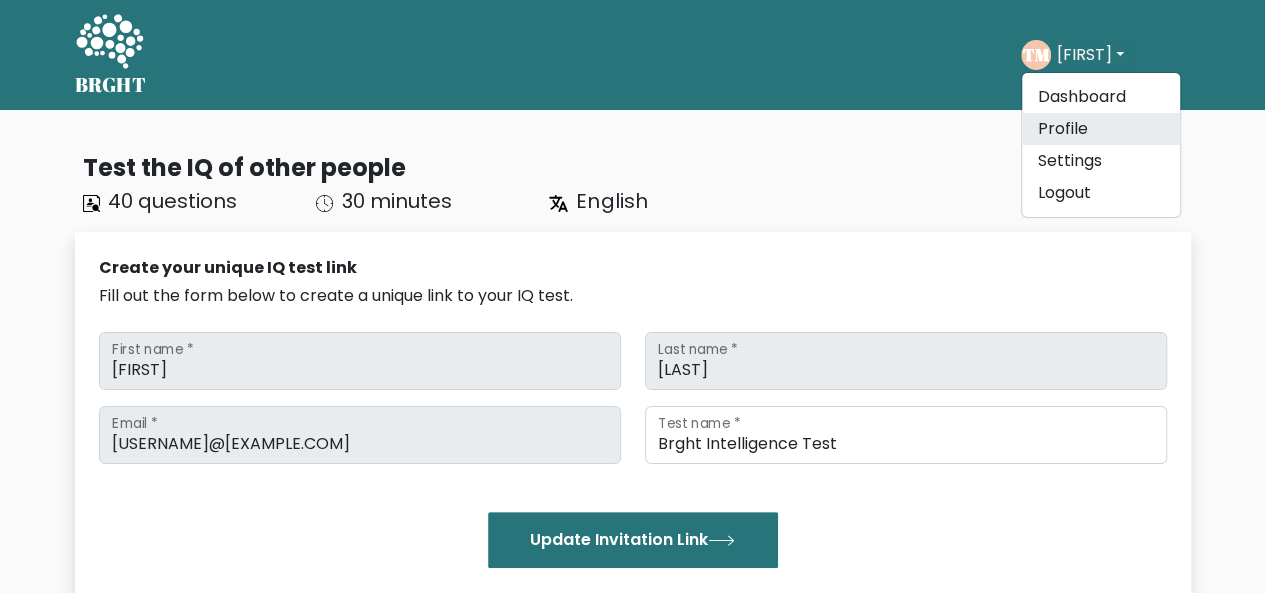 click on "Profile" at bounding box center [1101, 129] 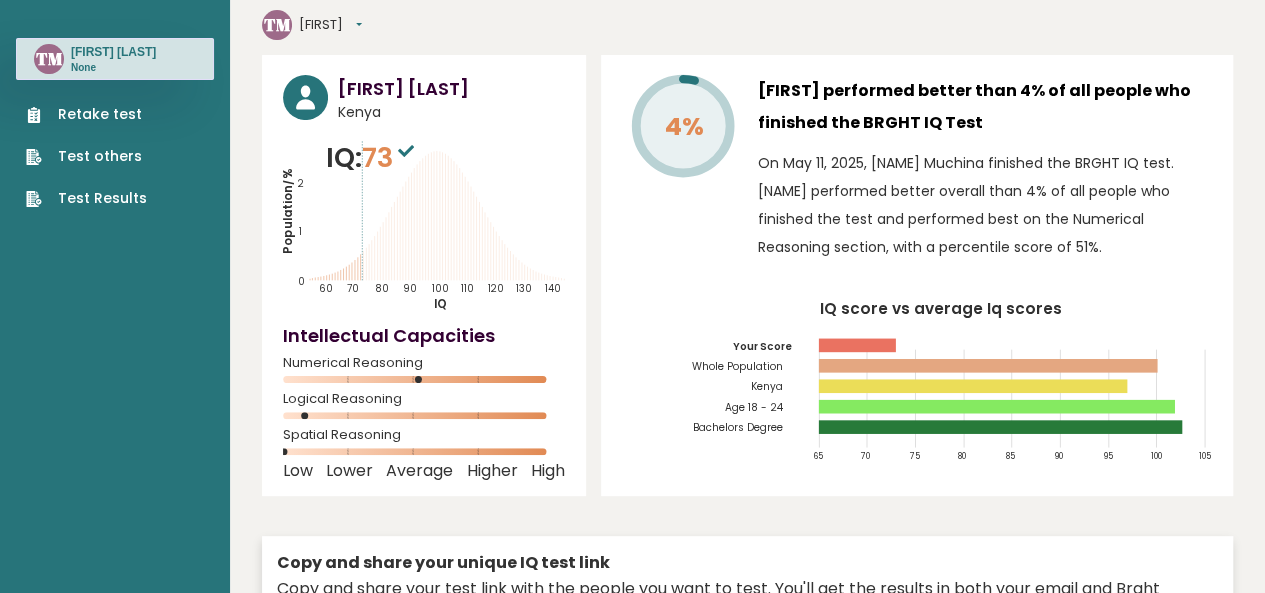 scroll, scrollTop: 100, scrollLeft: 0, axis: vertical 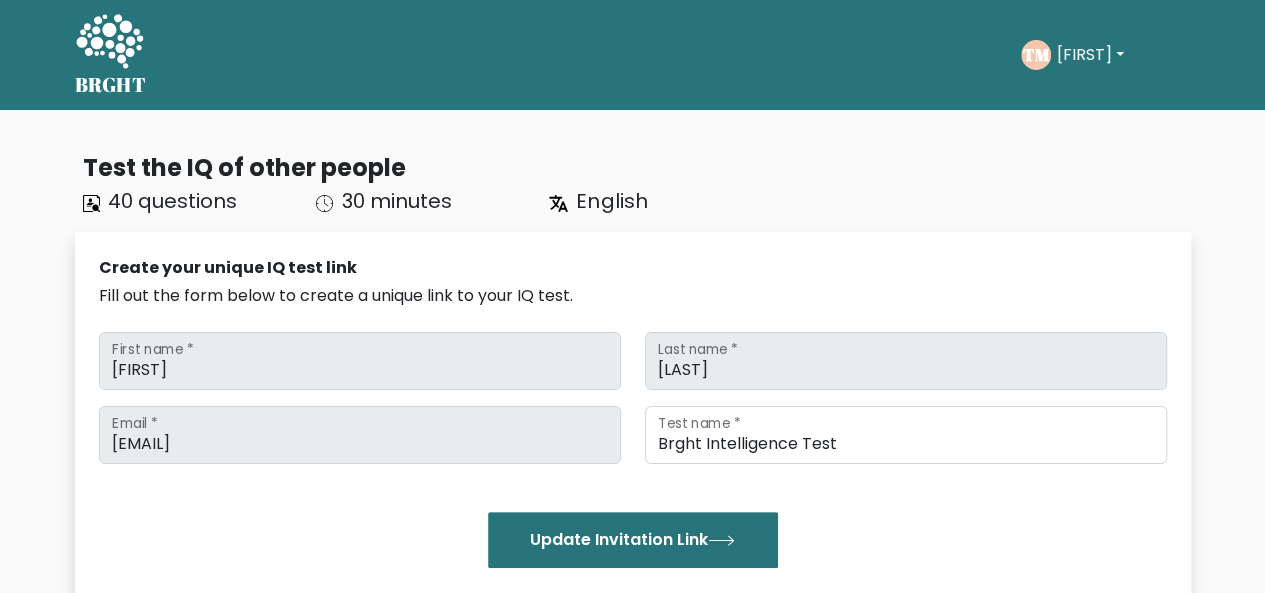 click on "[FIRST]" at bounding box center (1090, 55) 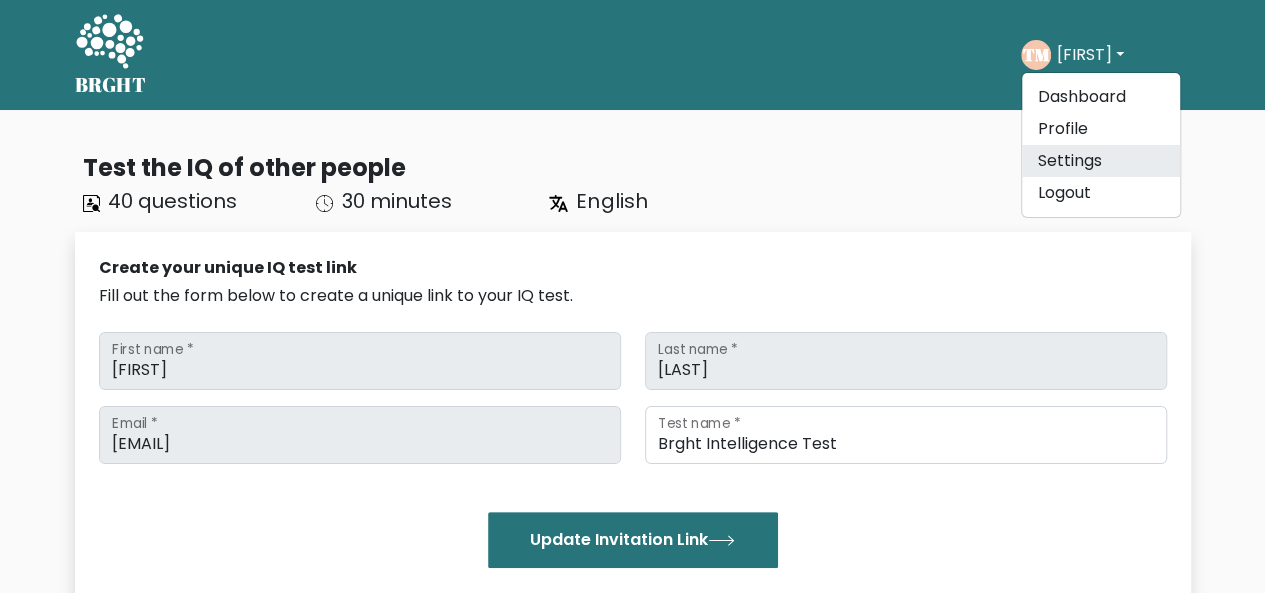 click on "Settings" at bounding box center (1101, 161) 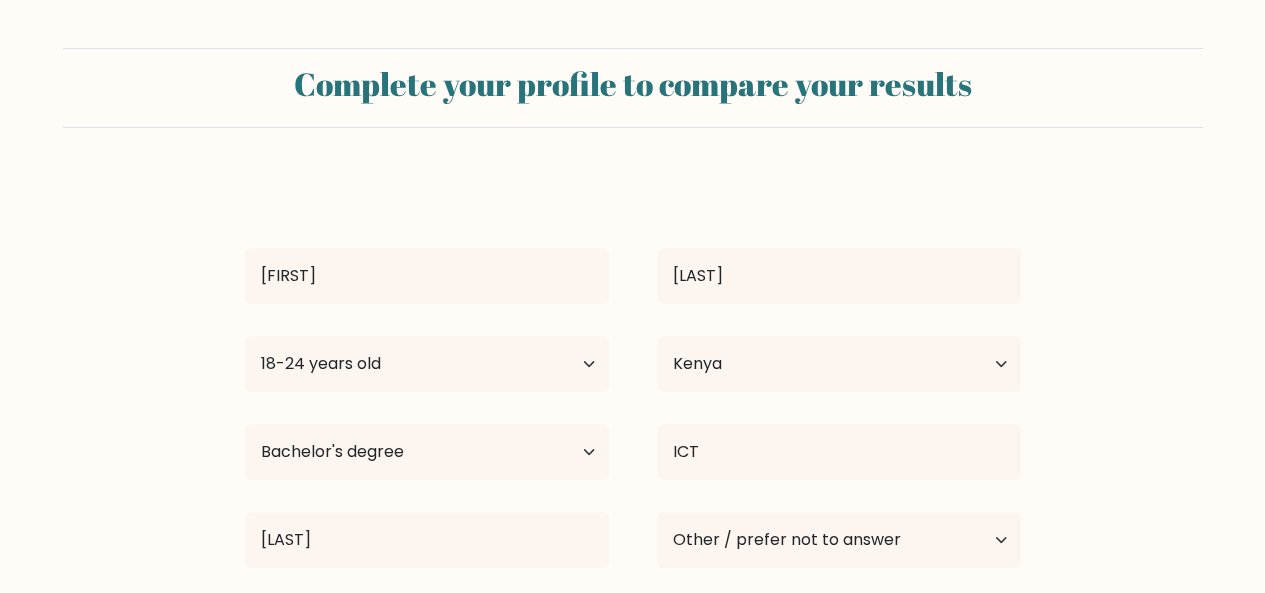 scroll, scrollTop: 164, scrollLeft: 0, axis: vertical 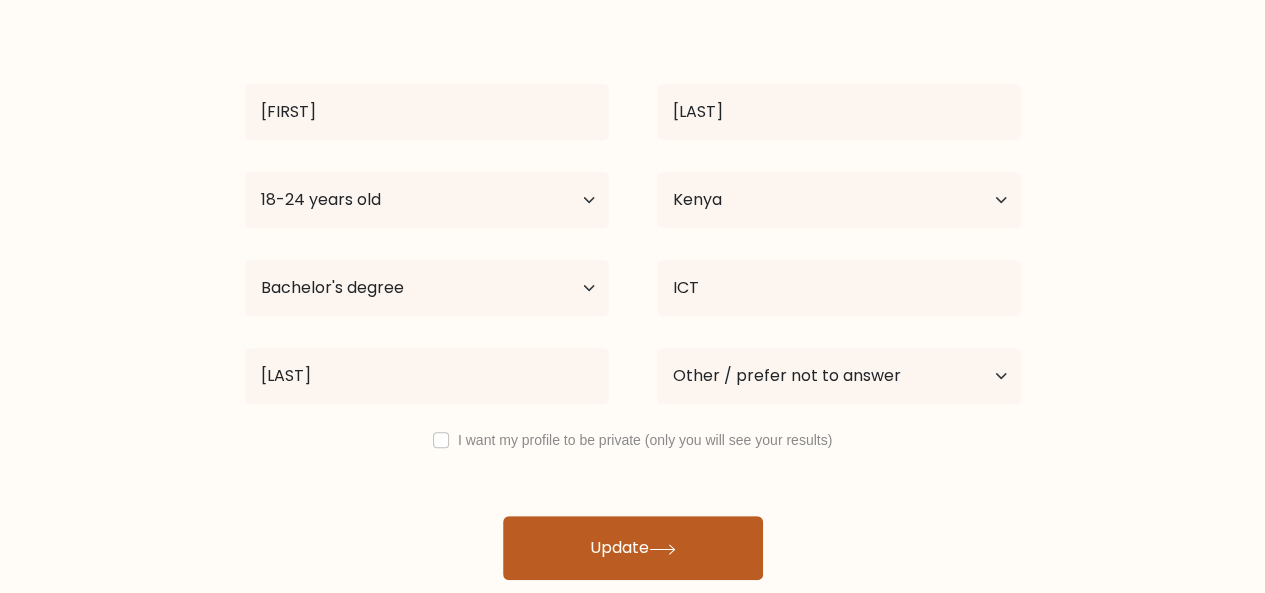 click on "Update" at bounding box center (633, 548) 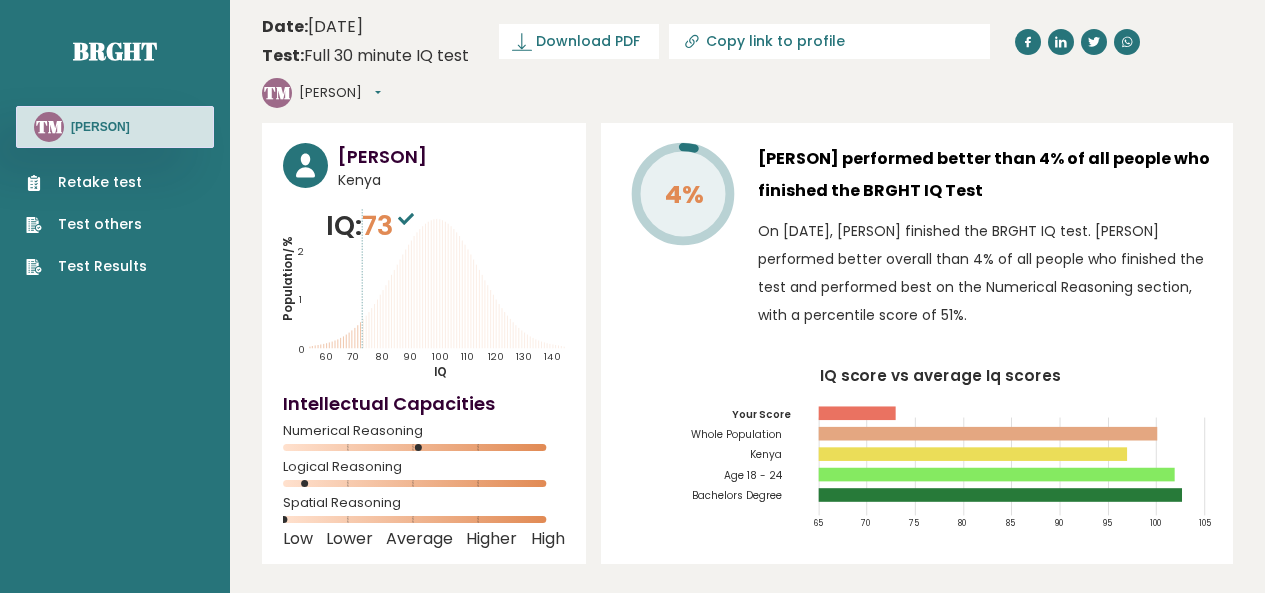 scroll, scrollTop: 0, scrollLeft: 0, axis: both 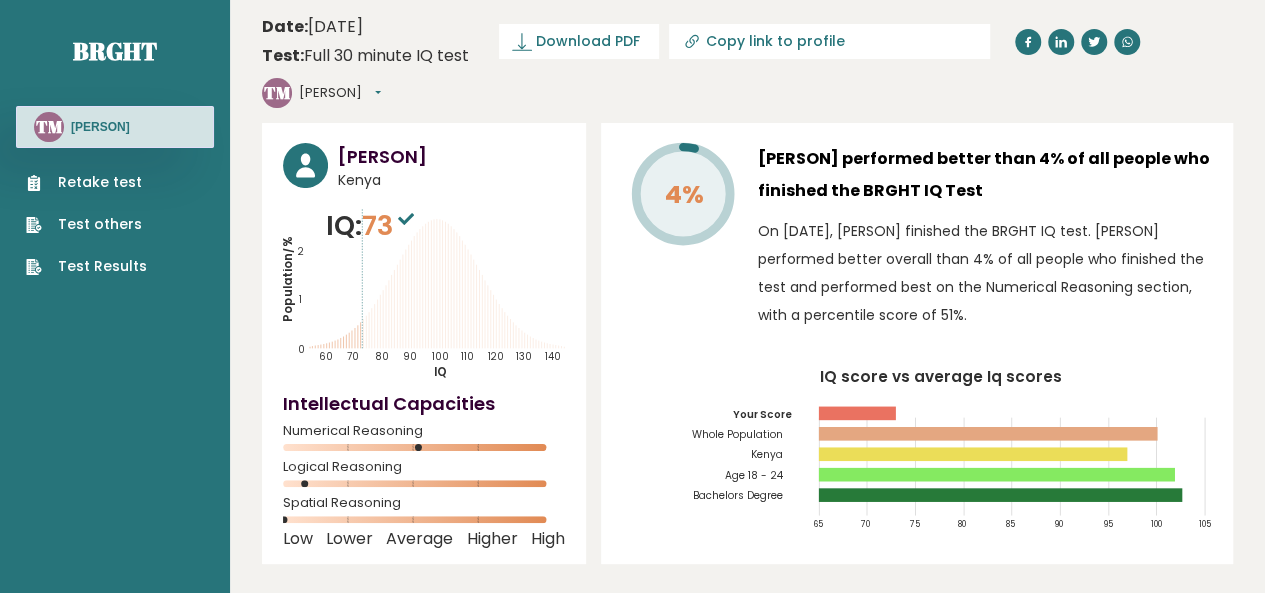 click on "Retake test" at bounding box center (86, 182) 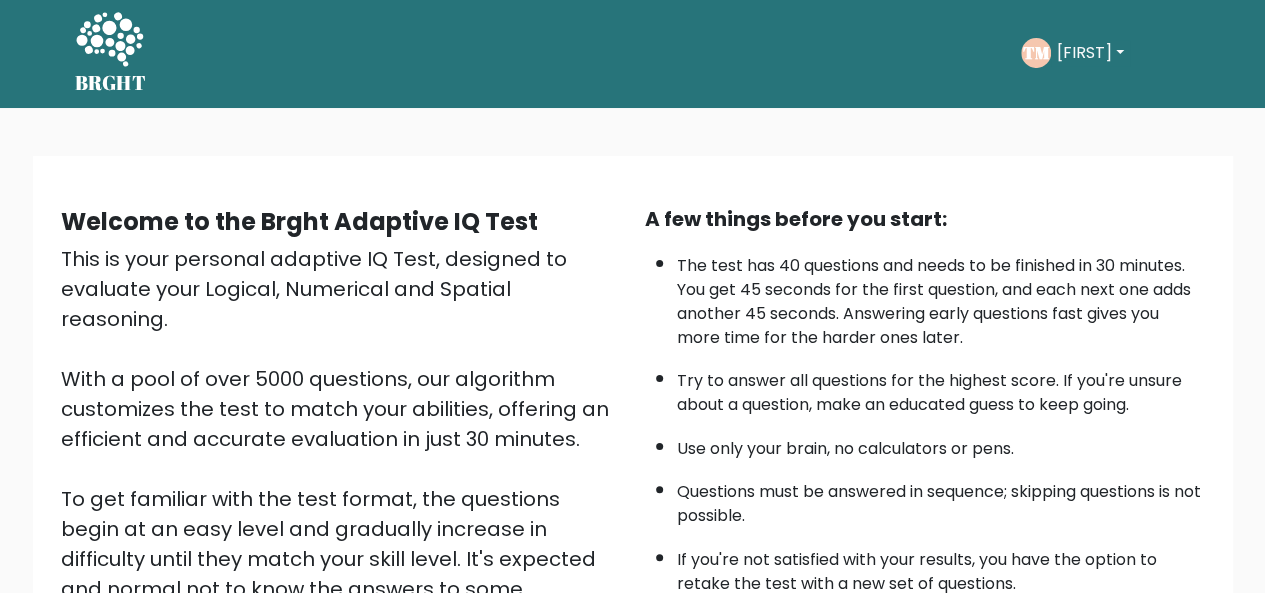 scroll, scrollTop: 0, scrollLeft: 0, axis: both 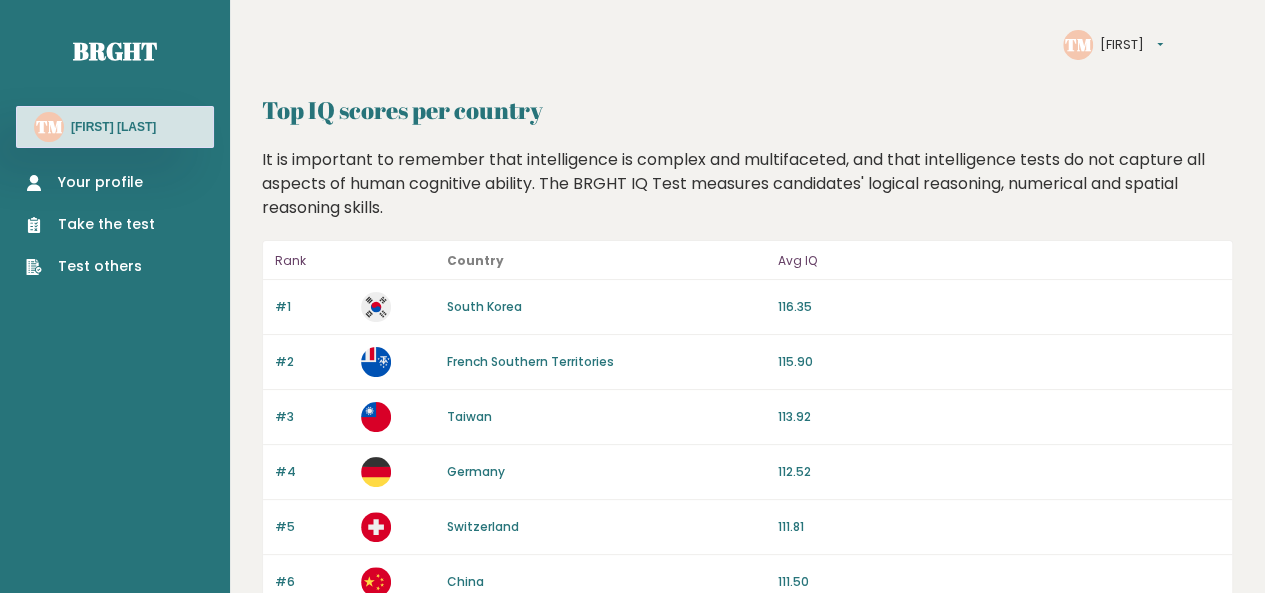 click on "South Korea" at bounding box center (483, 306) 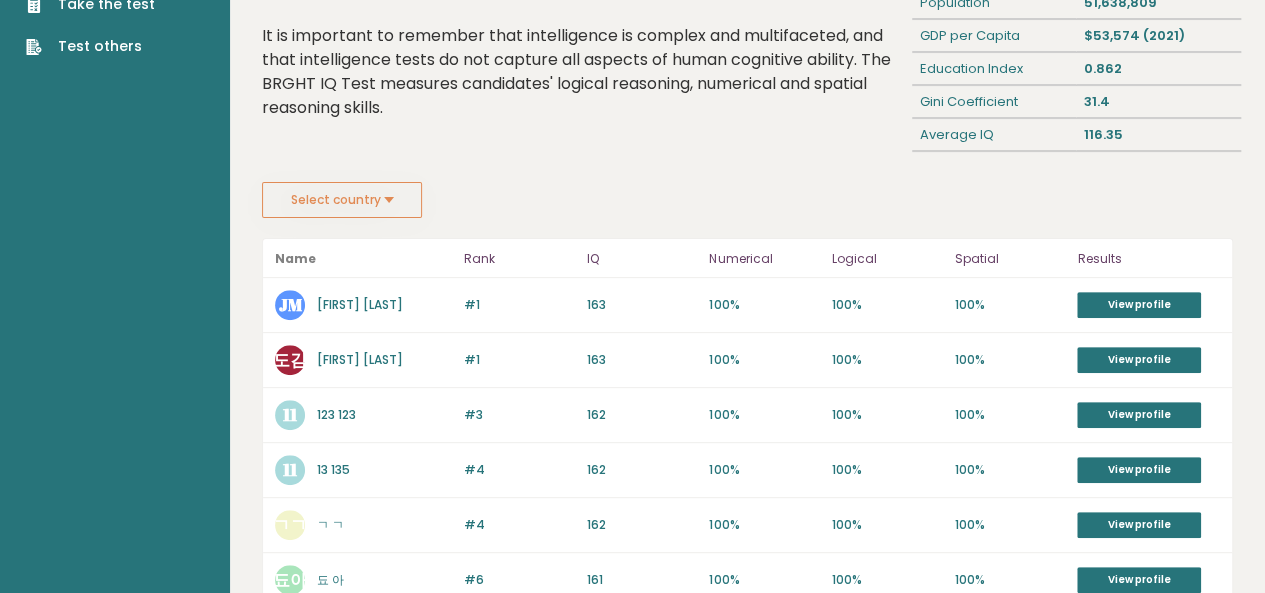 scroll, scrollTop: 0, scrollLeft: 0, axis: both 